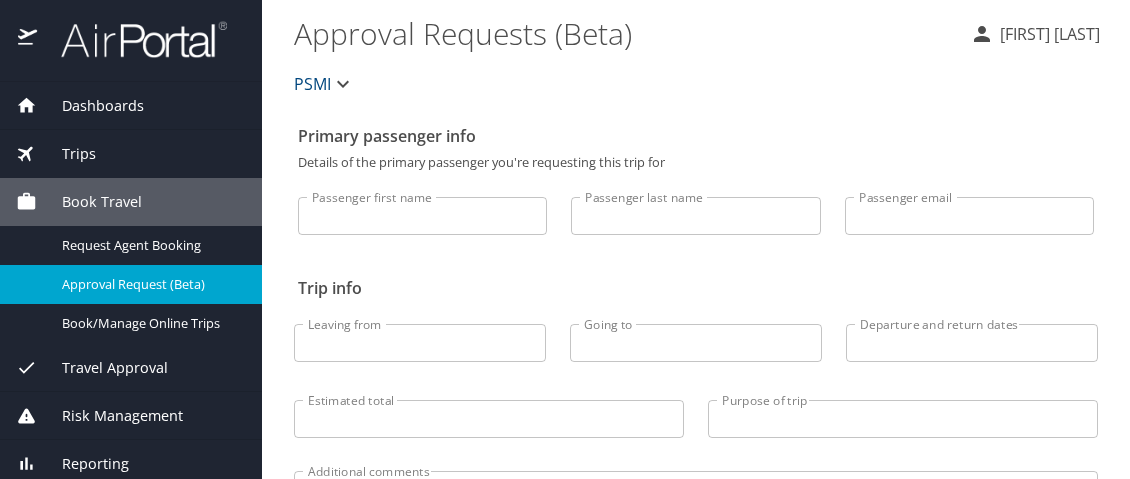 scroll, scrollTop: 0, scrollLeft: 0, axis: both 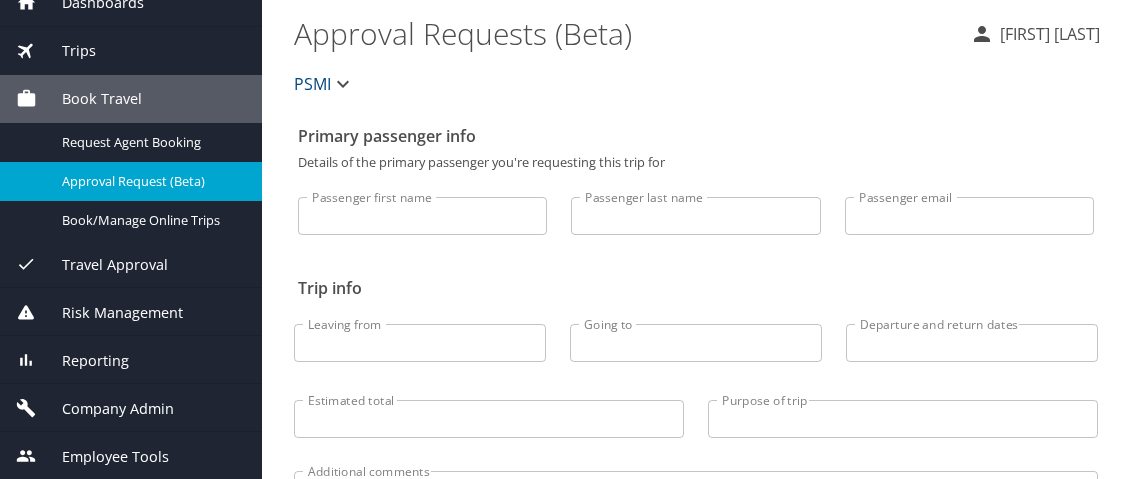 click on "Company Admin" at bounding box center (105, 409) 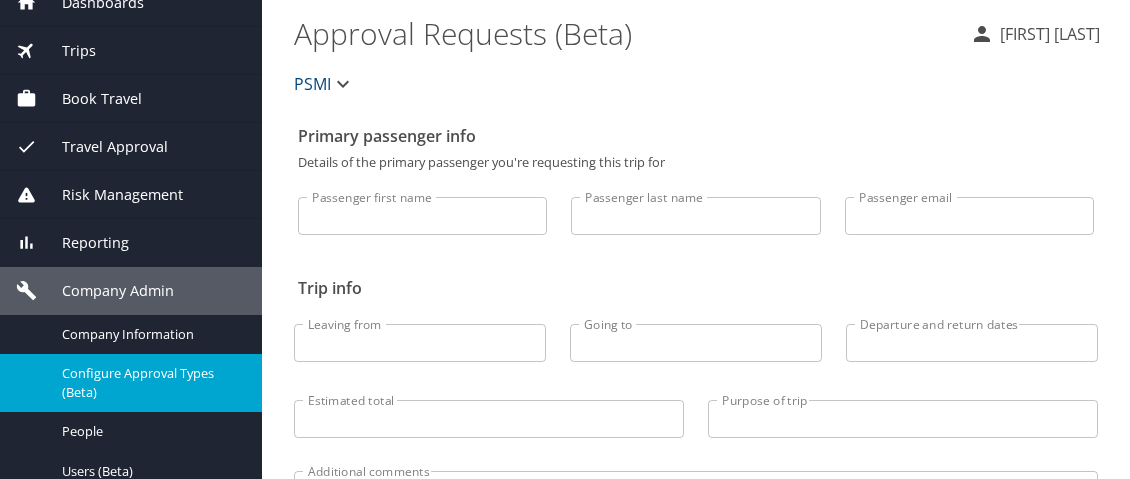 scroll, scrollTop: 203, scrollLeft: 0, axis: vertical 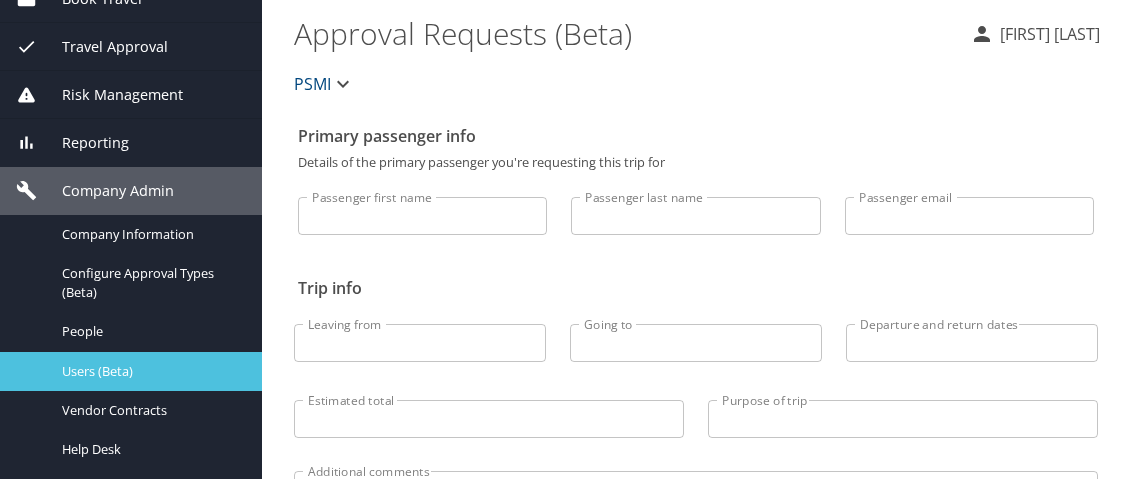 click on "Users (Beta)" at bounding box center [150, 371] 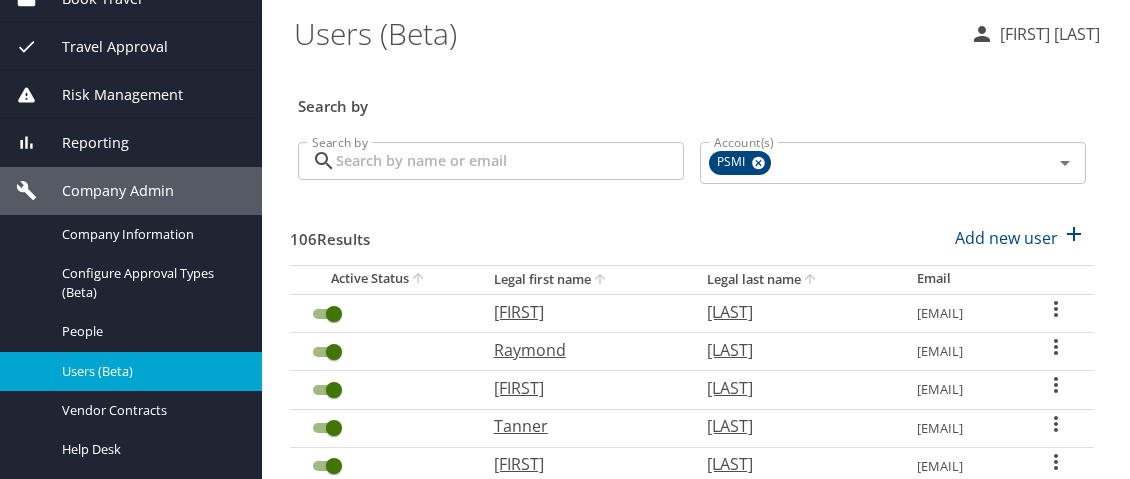 click on "Search by" at bounding box center (510, 161) 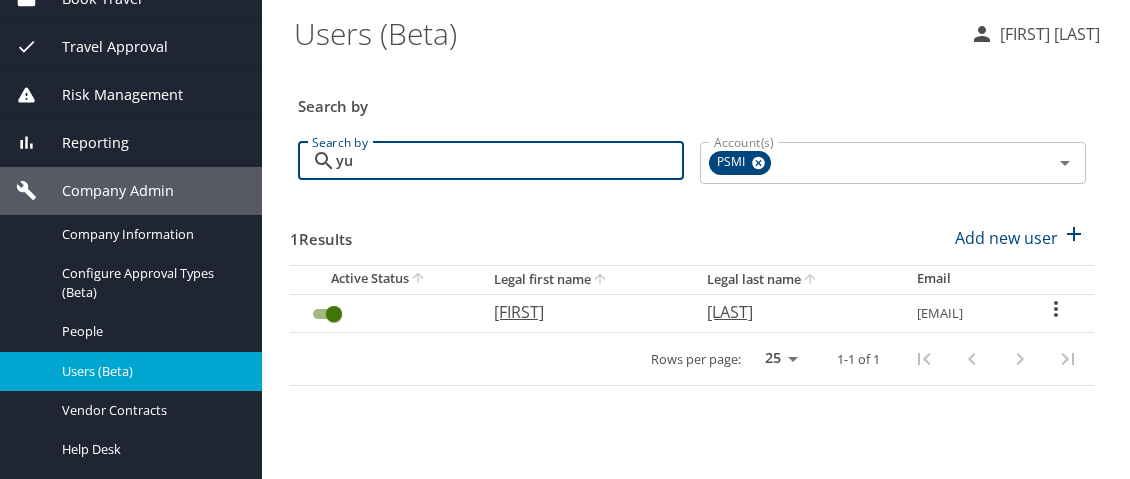 type on "yu" 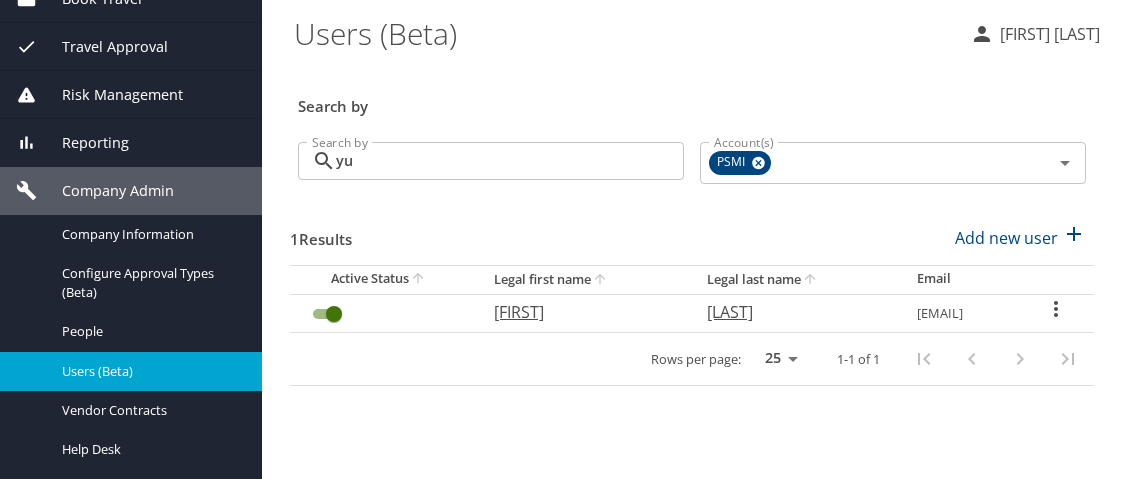 click 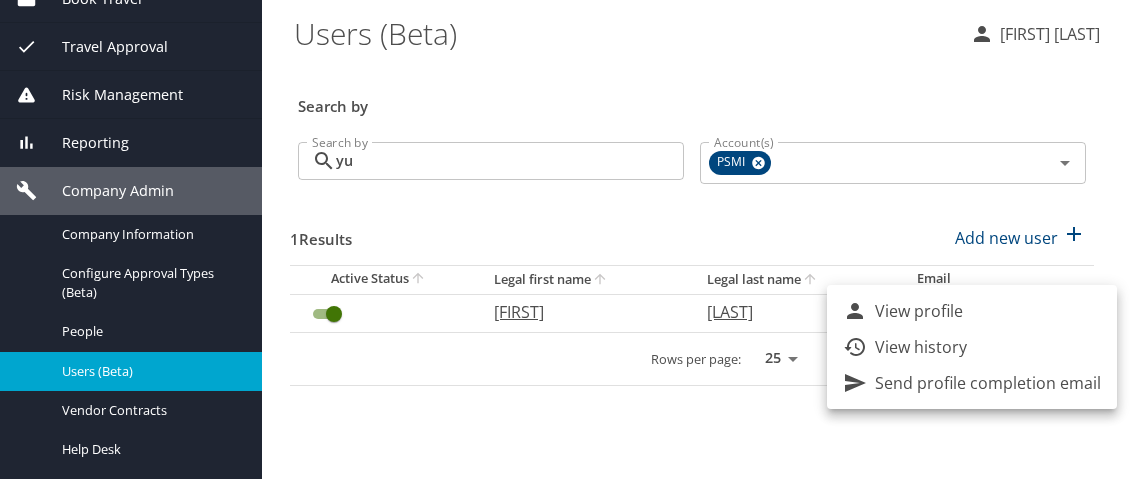 click at bounding box center (565, 239) 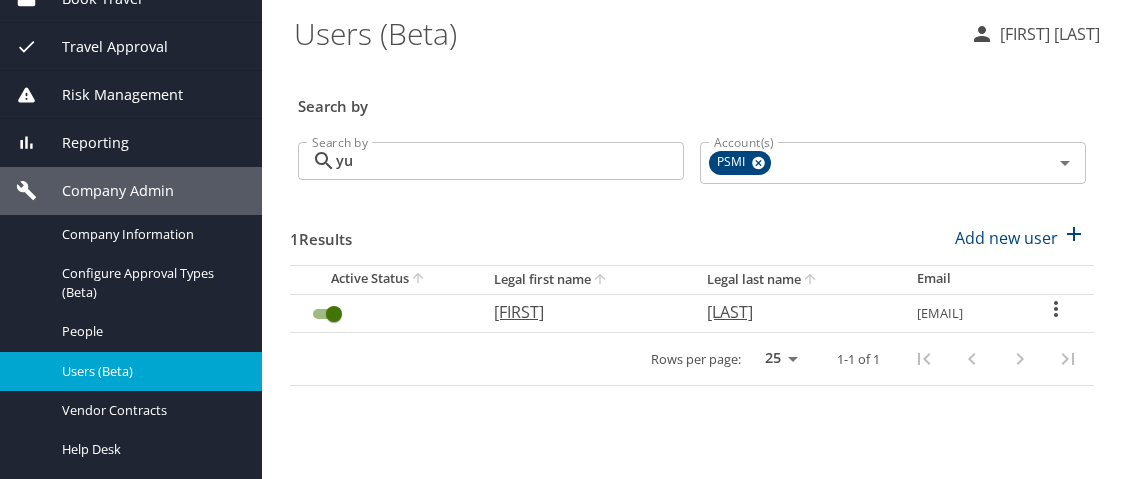 click 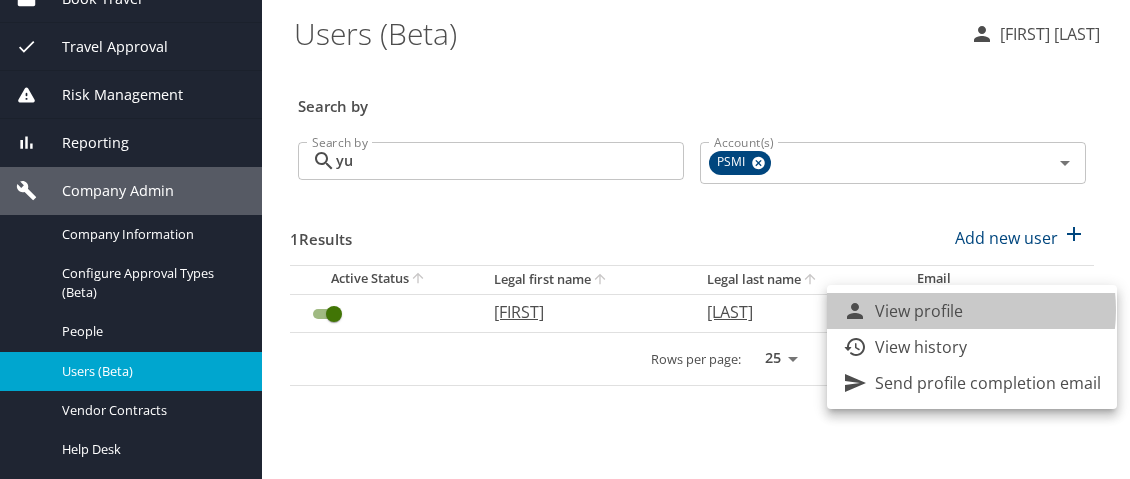 click on "View profile" at bounding box center (919, 311) 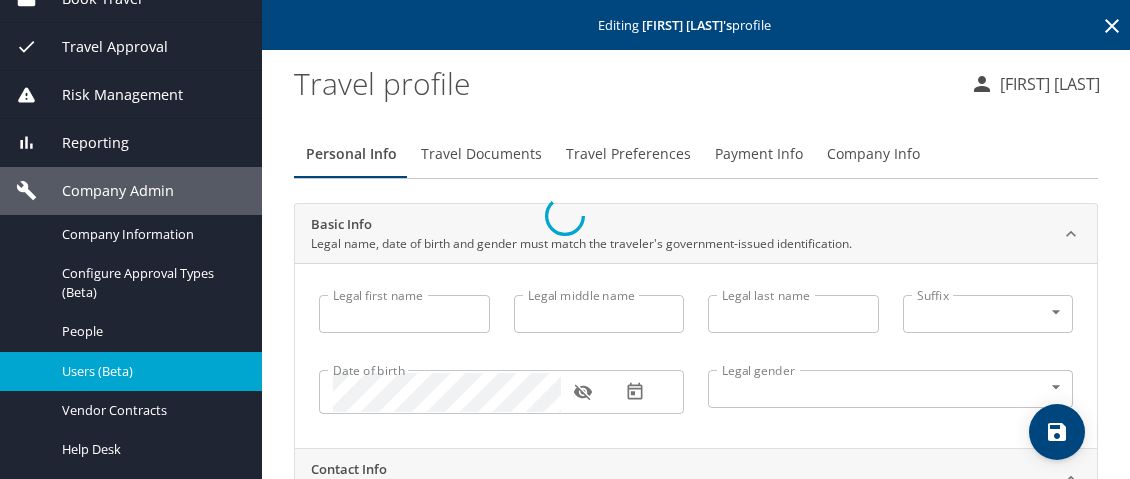 type on "[FIRST]" 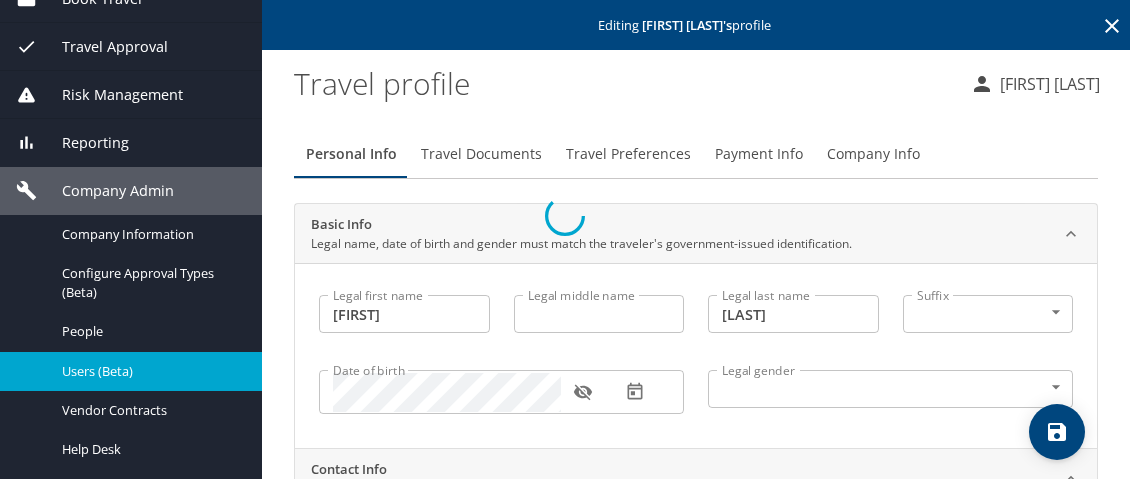 select on "US" 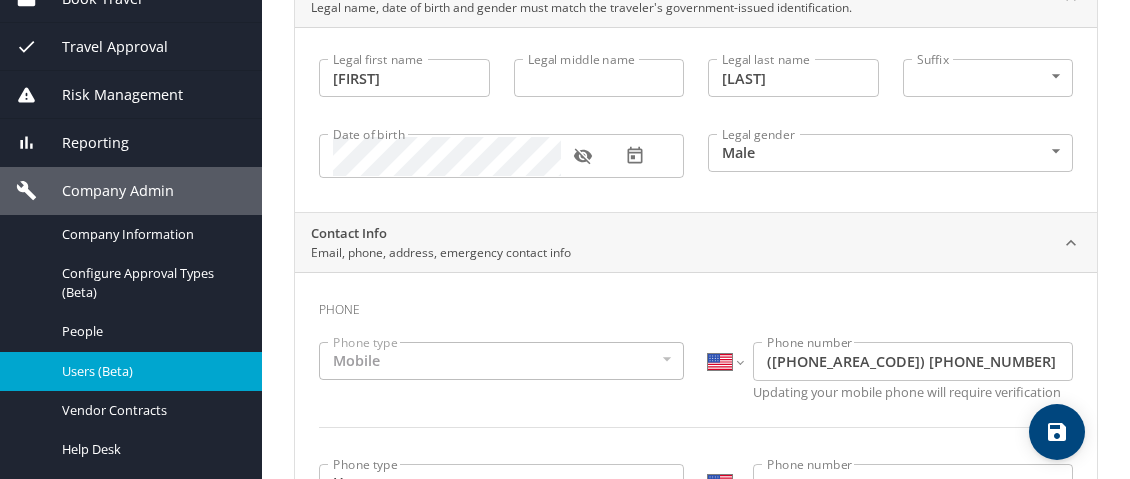 scroll, scrollTop: 0, scrollLeft: 0, axis: both 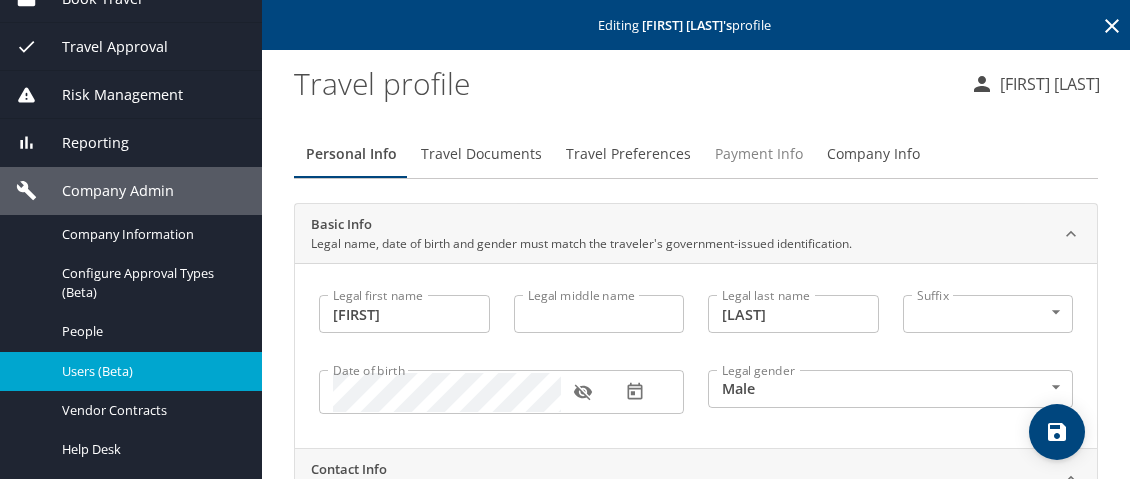 click on "Payment Info" at bounding box center (759, 154) 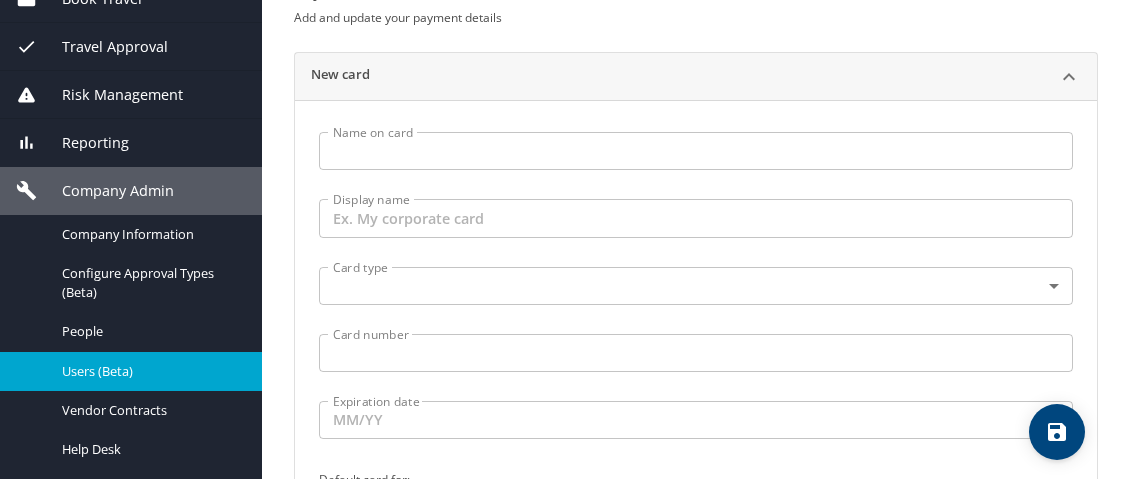 scroll, scrollTop: 200, scrollLeft: 0, axis: vertical 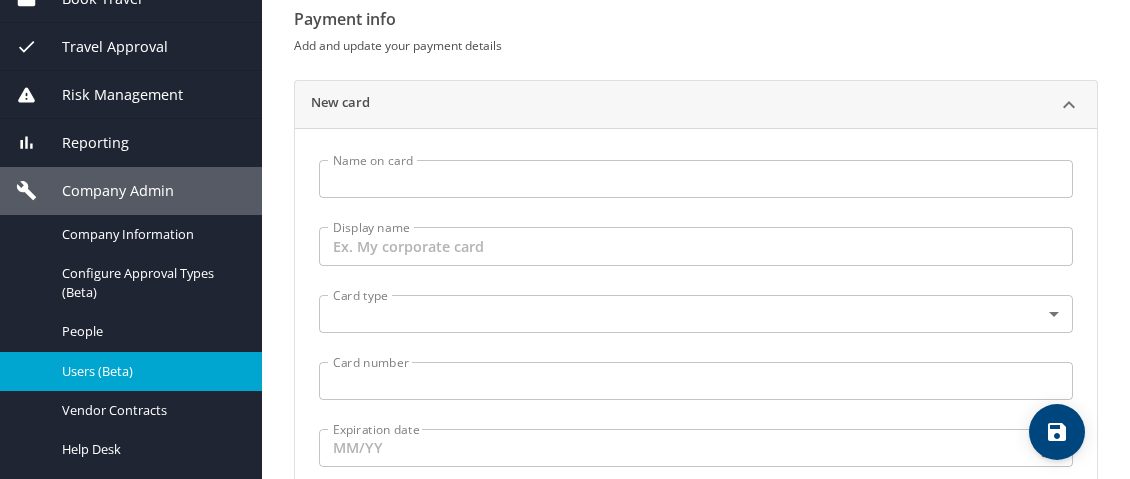click on "Name on card" at bounding box center (696, 179) 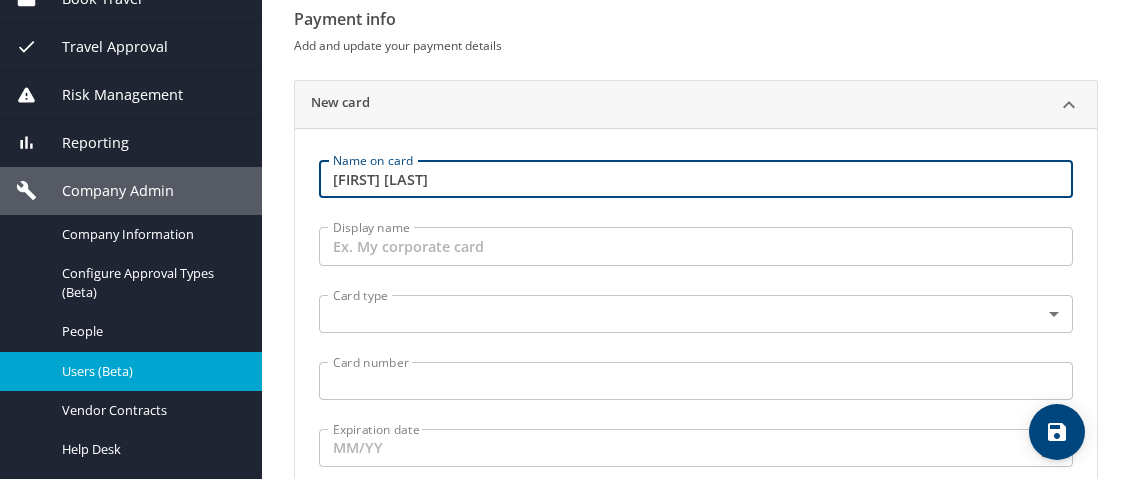 type on "[FIRST] [LAST]" 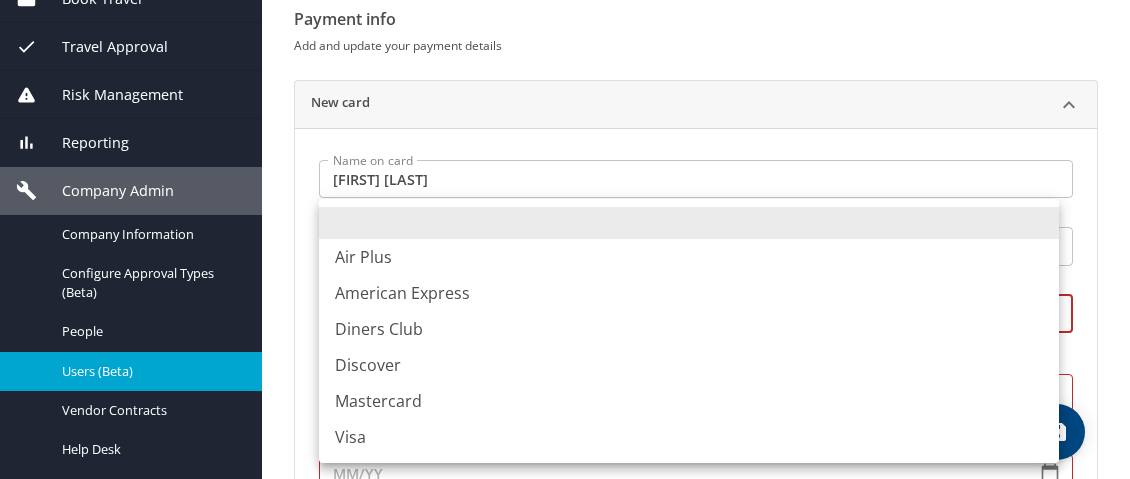 click on "Dashboards AirPortal 360™ Manager My Travel Dashboard Trips Airtinerary® Lookup Current / Future Trips Past Trips Trips Missing Hotel Hotel Check-ins Book Travel Request Agent Booking Approval Request (Beta) Book/Manage Online Trips Travel Approval Pending Trip Approvals Approved Trips Canceled Trips Approvals (Beta) Risk Management SecurityLogic® Map Assistance Requests Travel Alerts Notifications Reporting Unused Tickets Savings Tracker Value Scorecard Virtual Pay Lookup Domo IBank Prime Analytics Company Admin Company Information Configure Approval Types (Beta) People Users (Beta) Vendor Contracts Help Desk Service Fees Reporting Fields (Beta) Report Settings Virtual Pay Settings Employee Tools Help Desk   Editing   [FIRST] [LAST] 's  profile   Travel profile [FIRST] [LAST] Personal Info Travel Documents Travel Preferences Payment Info Company Info Payment info Add and update your payment details New card   Name on card [FIRST] [LAST] Name on card   Display name Display name   Card type ​   Visa" at bounding box center [565, 239] 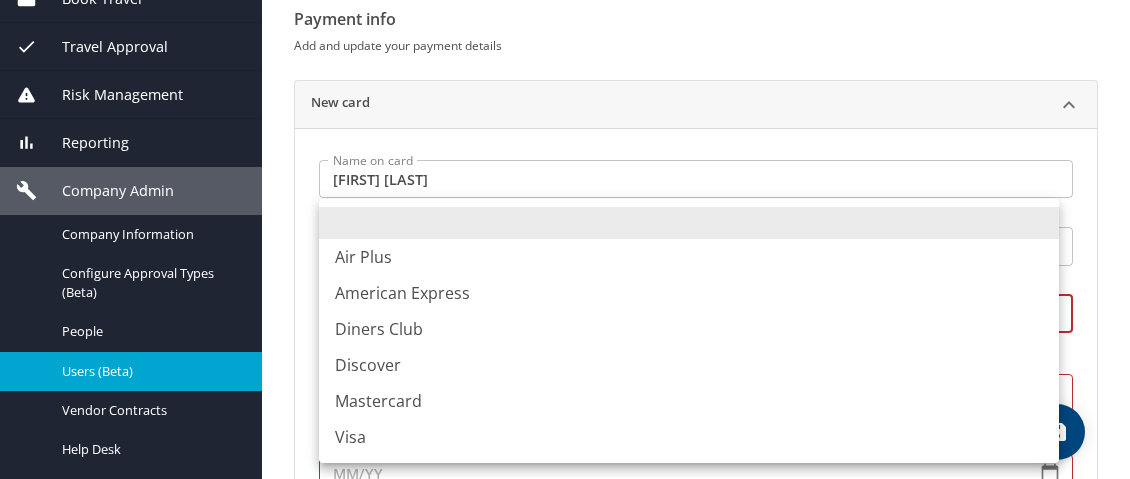 type on "VI" 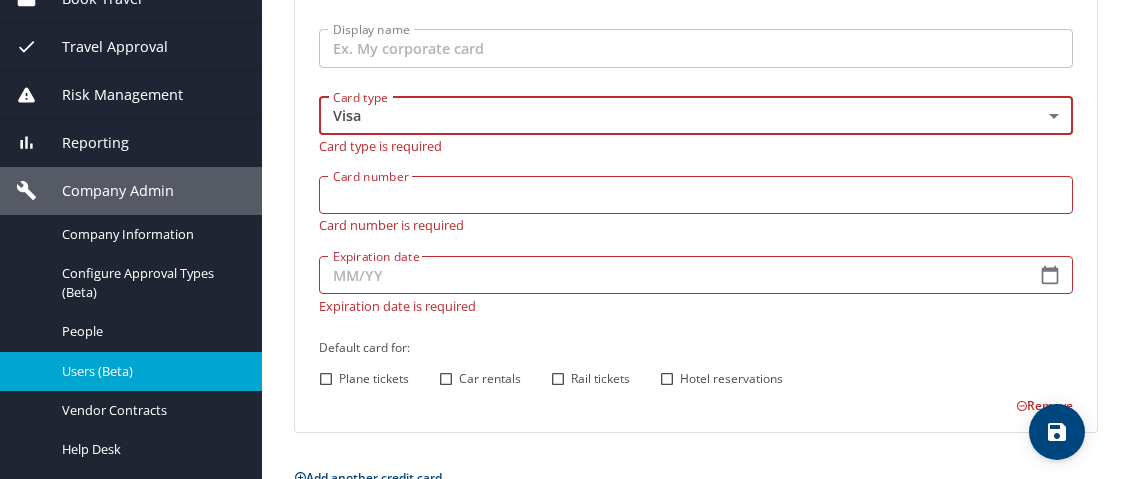 scroll, scrollTop: 400, scrollLeft: 0, axis: vertical 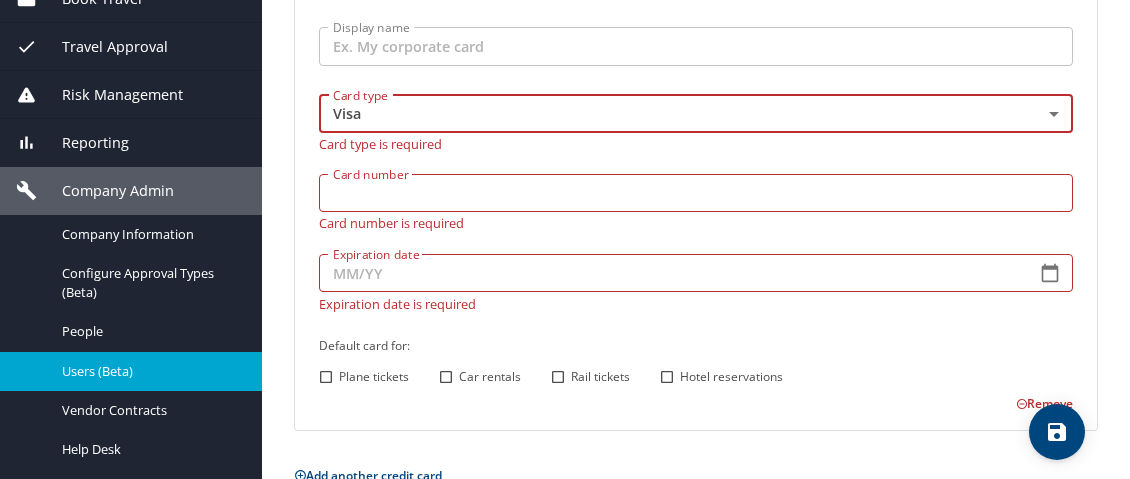 click on "Card number" at bounding box center [696, 193] 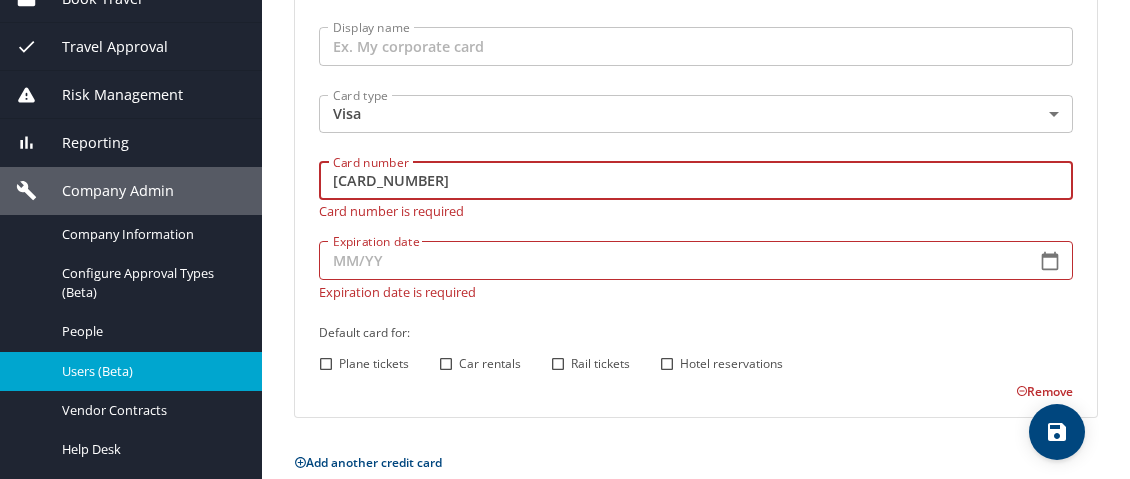 type on "[CARD_NUMBER]" 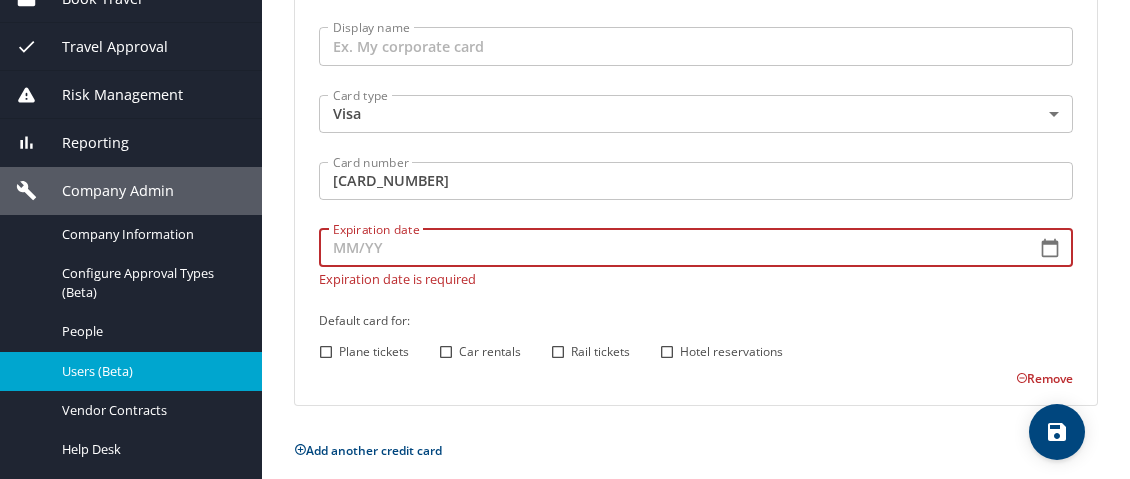 click on "Expiration date" at bounding box center (669, 248) 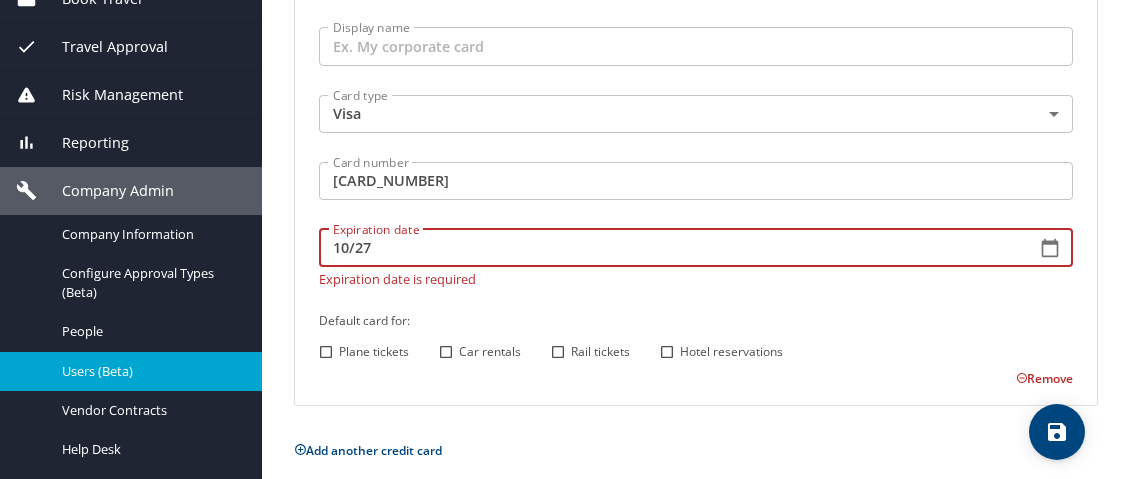 type on "10/27" 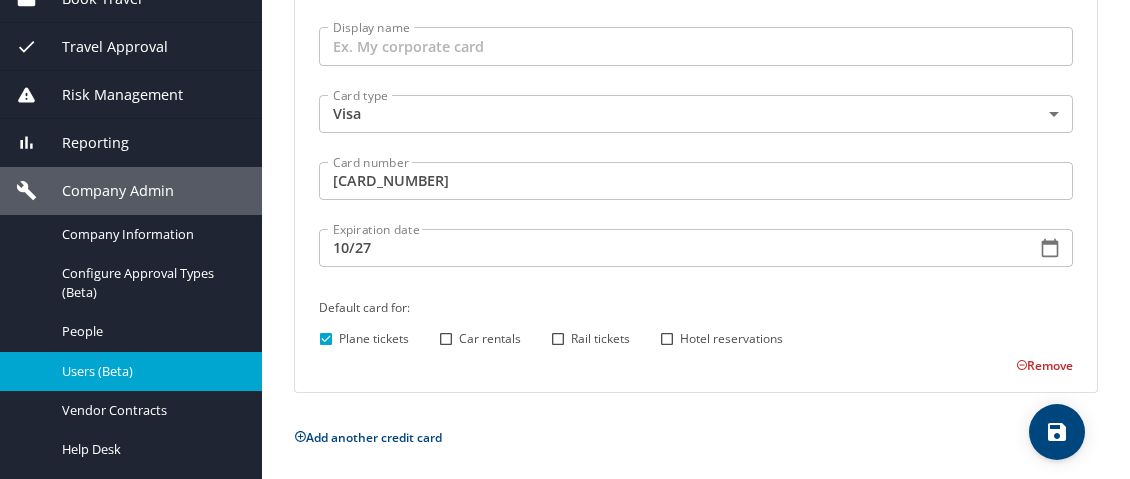 click on "Car rentals" at bounding box center [446, 339] 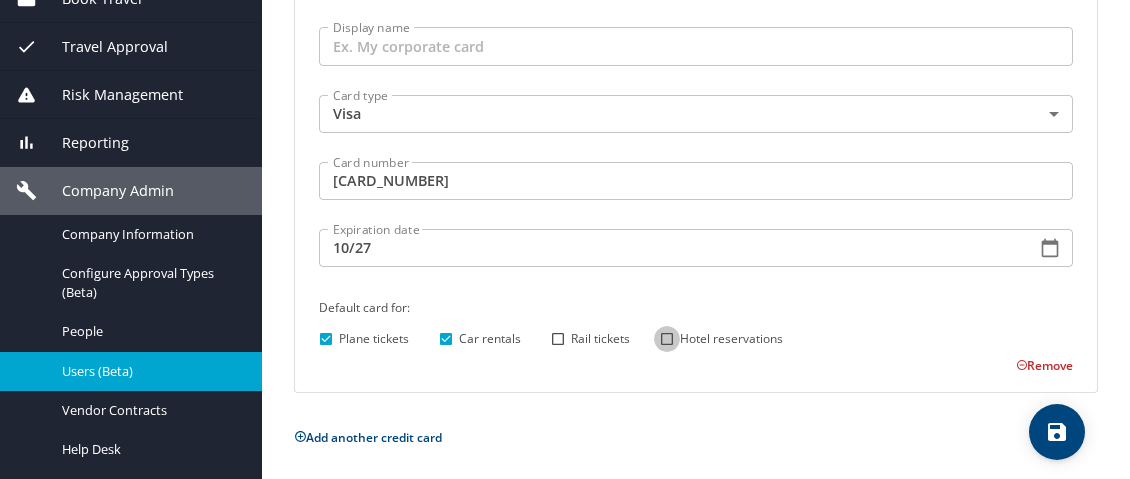 drag, startPoint x: 668, startPoint y: 335, endPoint x: 711, endPoint y: 335, distance: 43 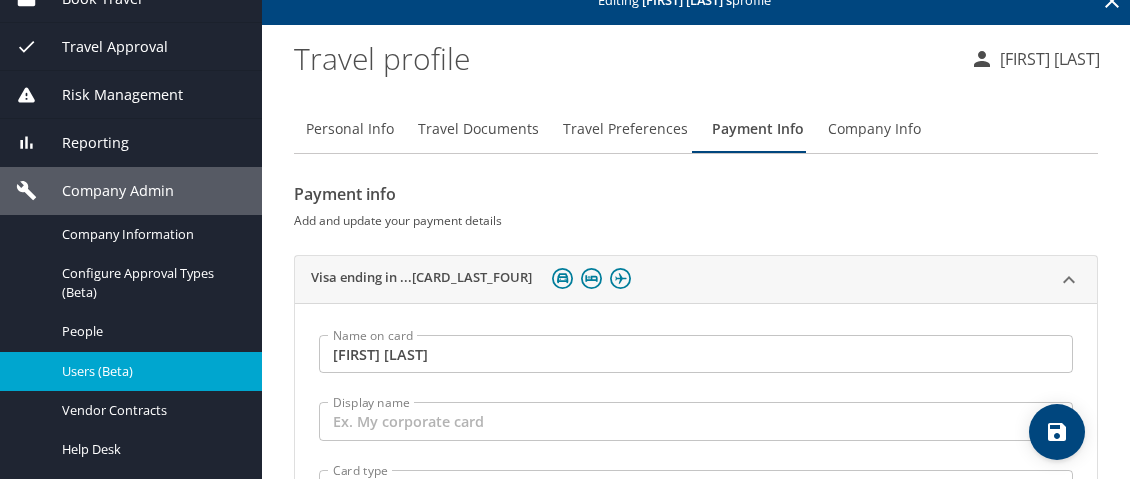 scroll, scrollTop: 0, scrollLeft: 0, axis: both 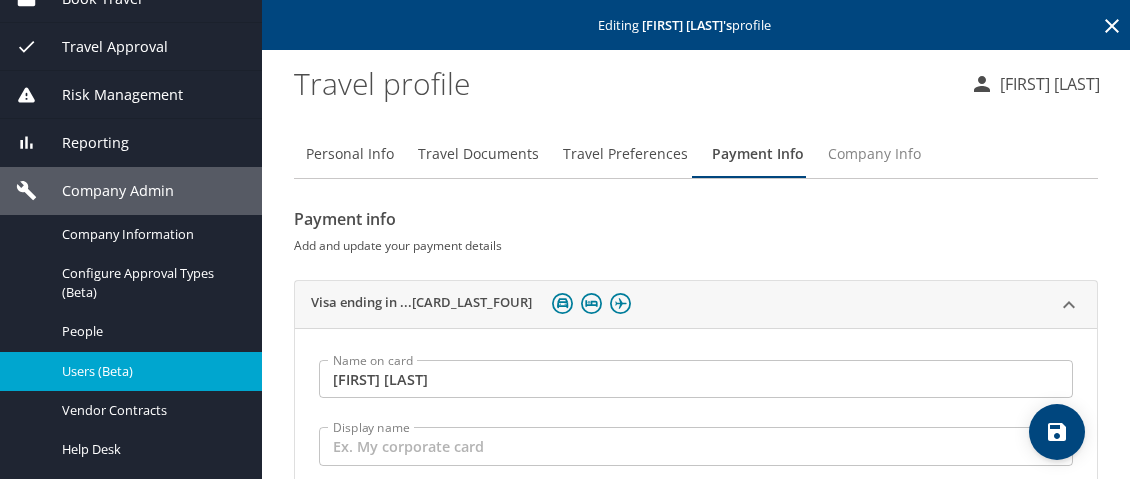 click on "Company Info" at bounding box center [874, 154] 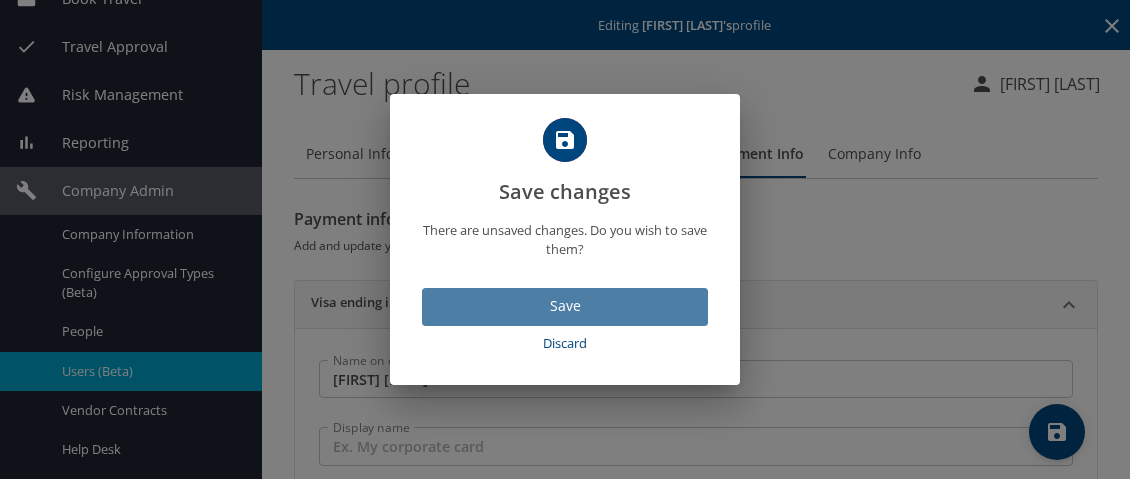 click on "Save" at bounding box center [565, 306] 